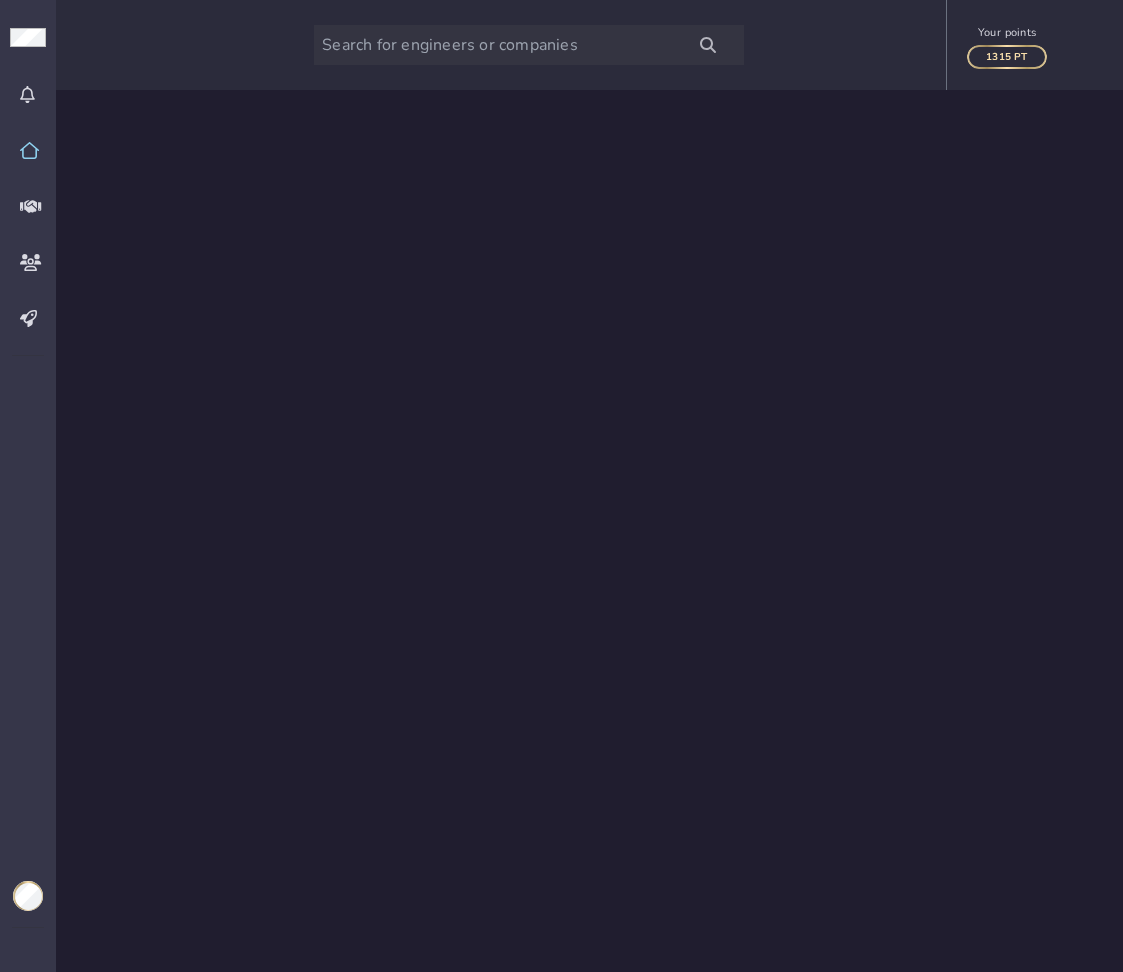 scroll, scrollTop: 0, scrollLeft: 0, axis: both 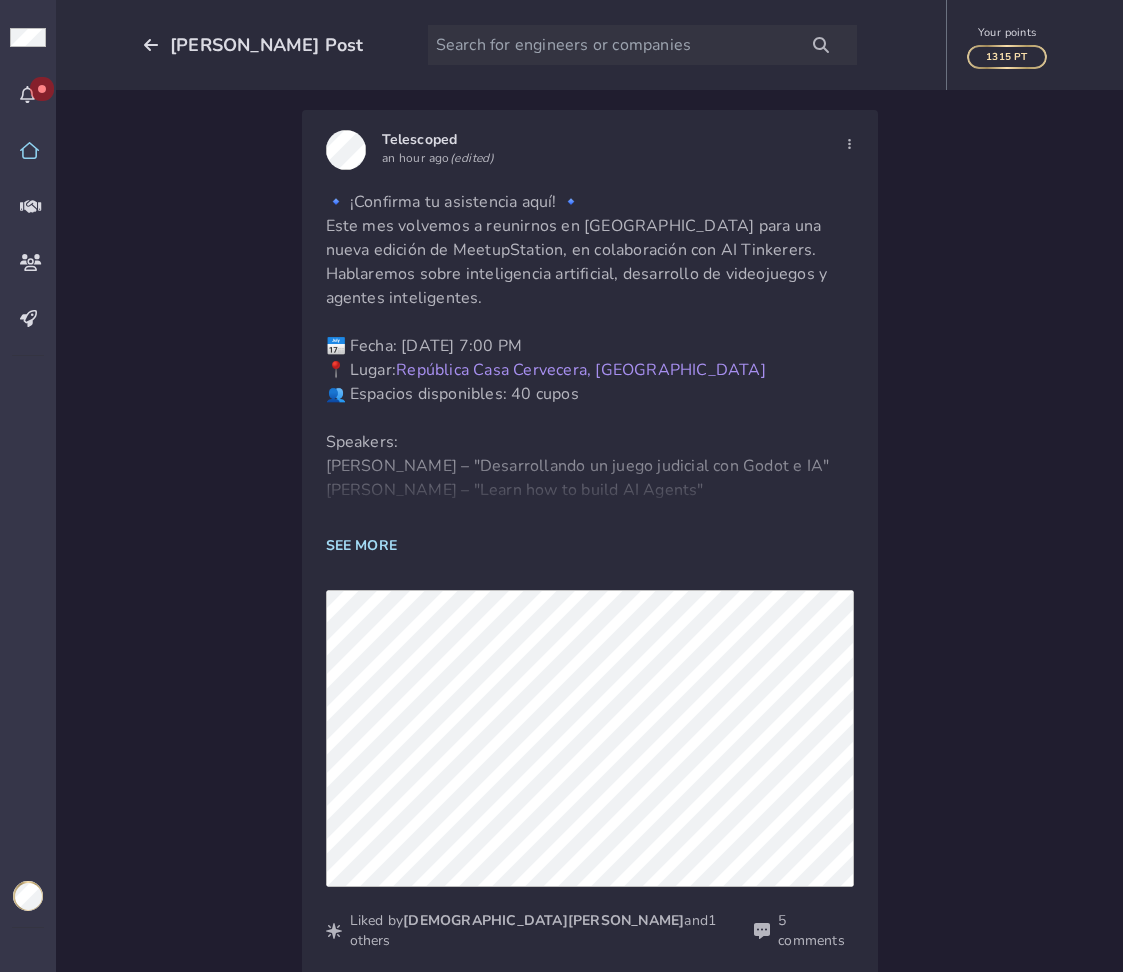 click on "SEE MORE" 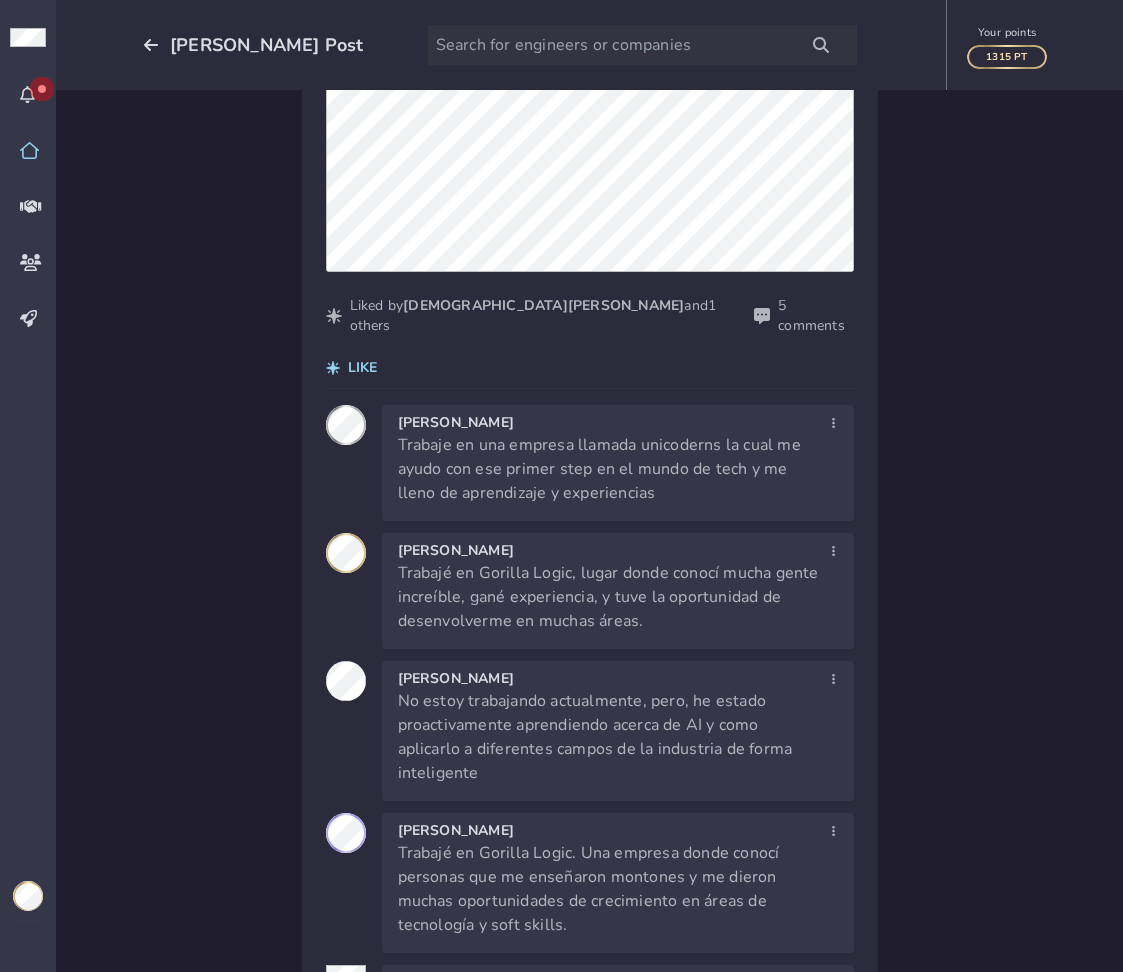 scroll, scrollTop: 831, scrollLeft: 0, axis: vertical 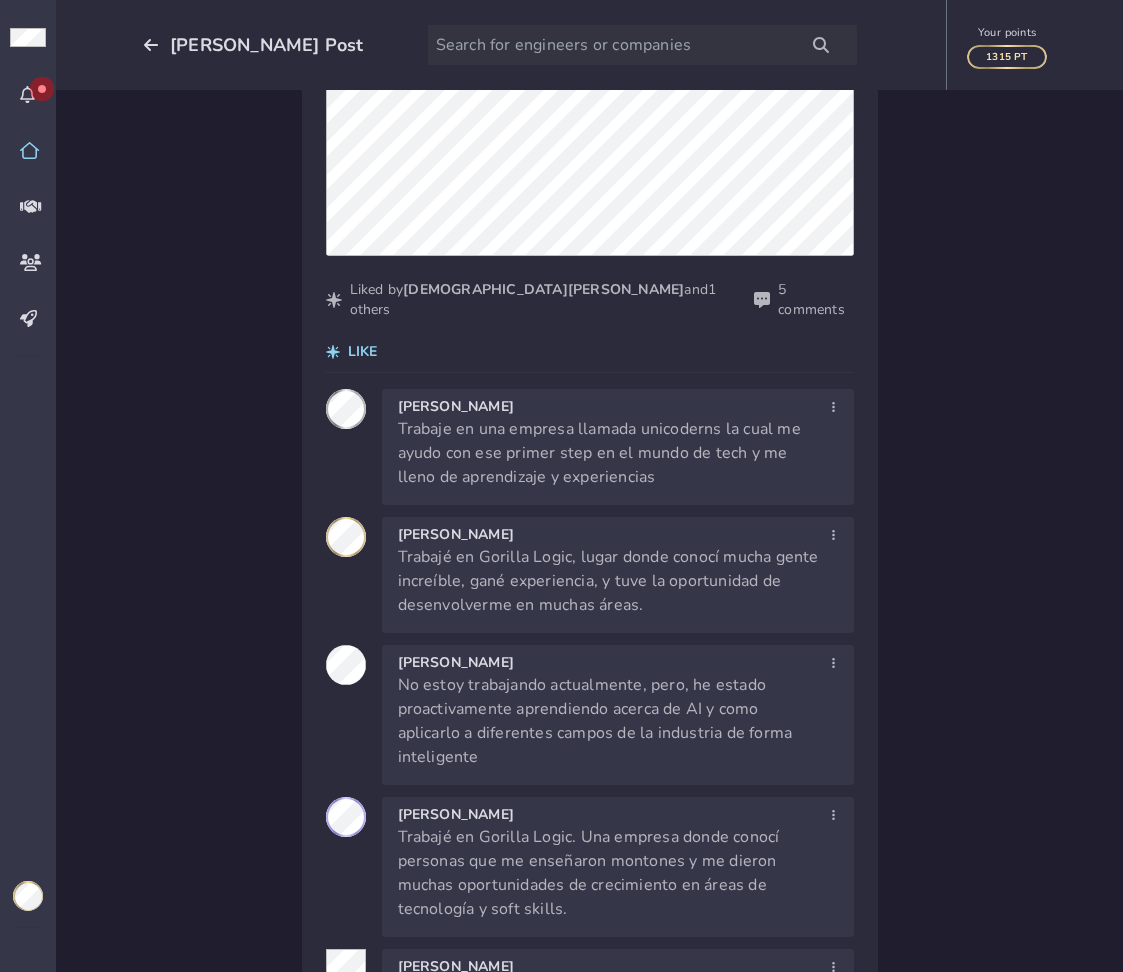 click on "[PERSON_NAME]" at bounding box center [456, 662] 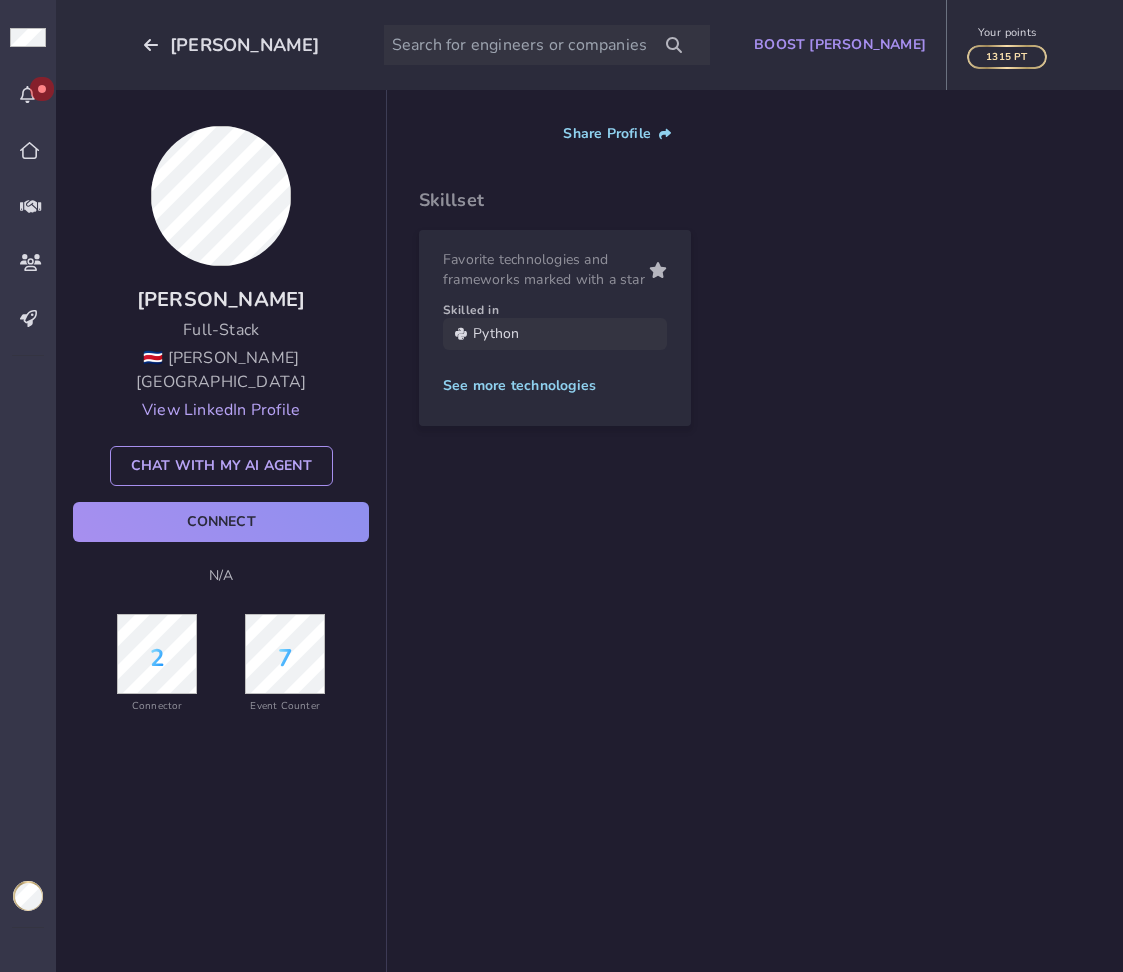 click on "View LinkedIn Profile" at bounding box center [221, 410] 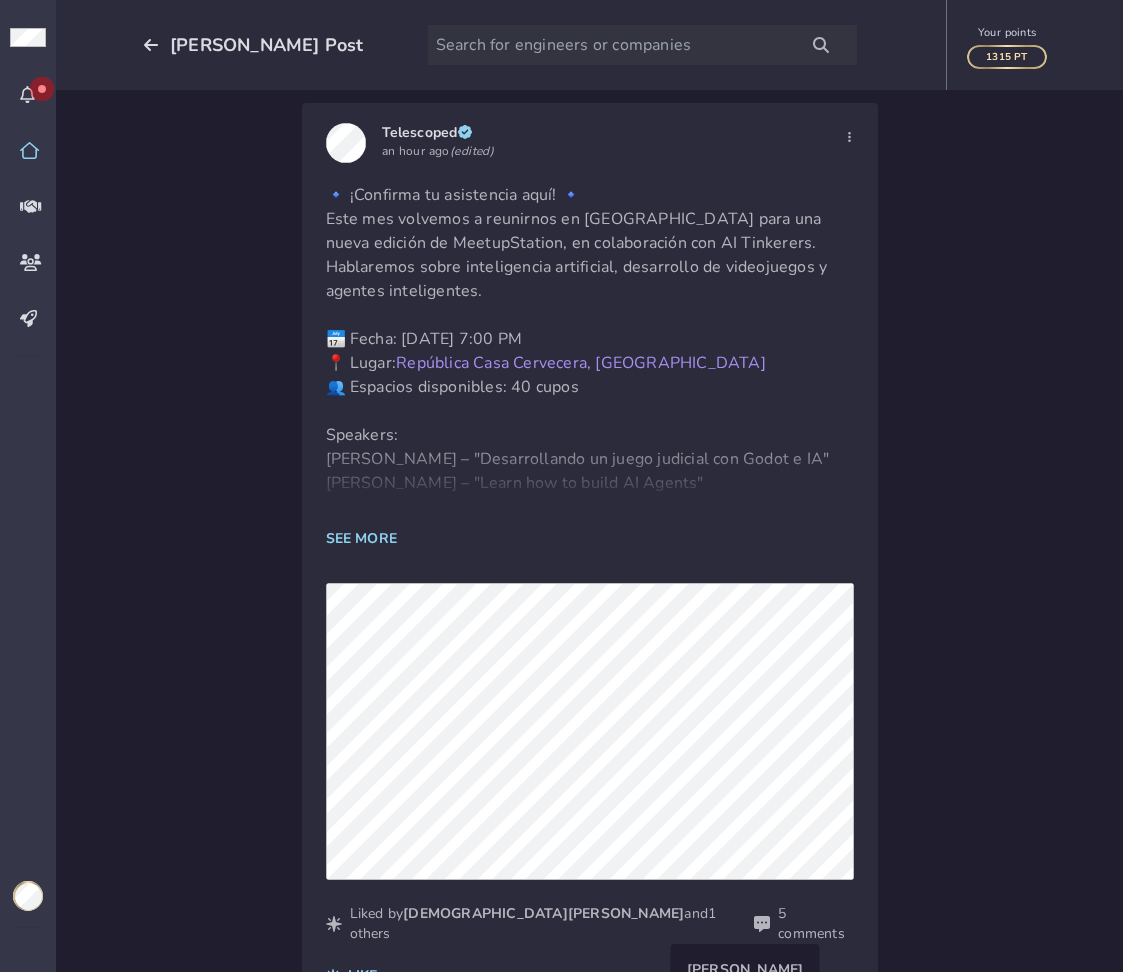 scroll, scrollTop: 0, scrollLeft: 0, axis: both 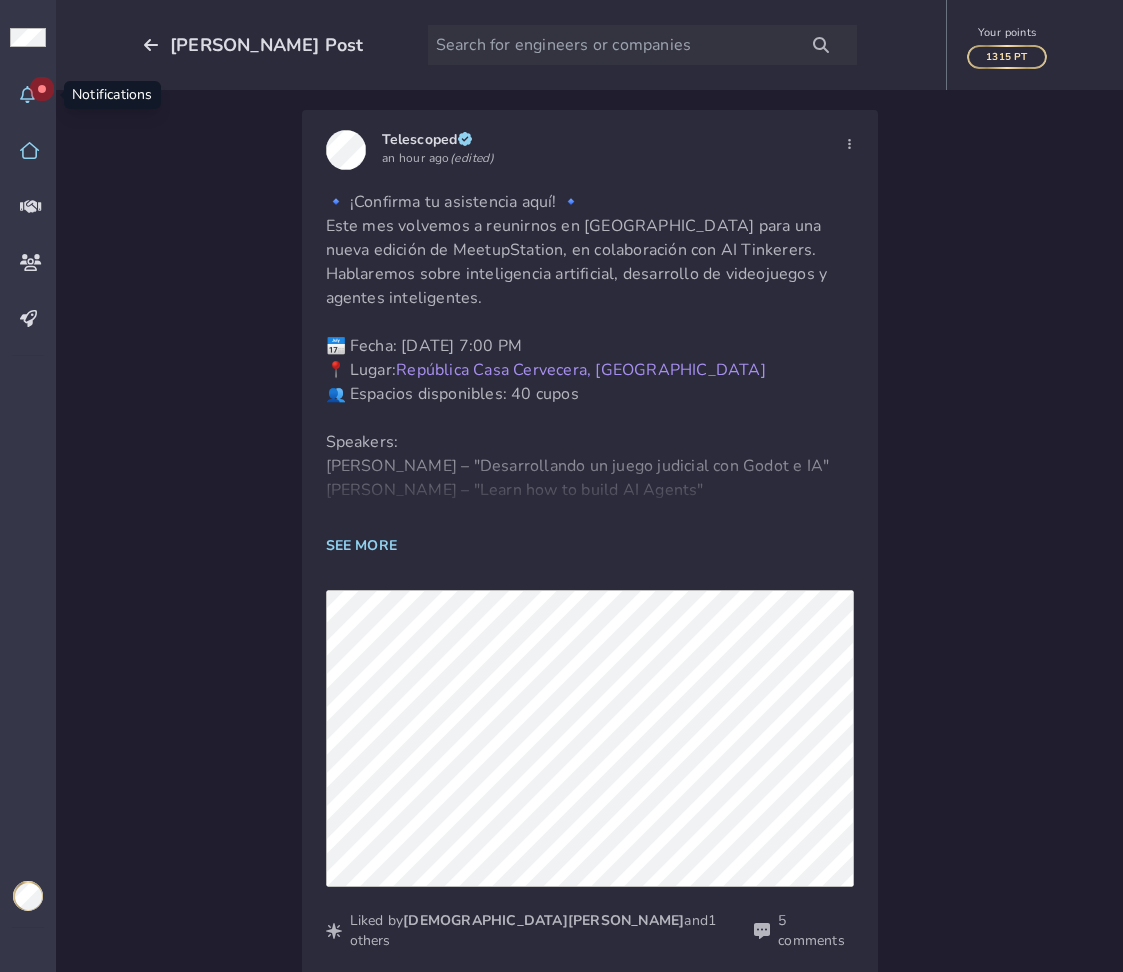 click at bounding box center (28, 95) 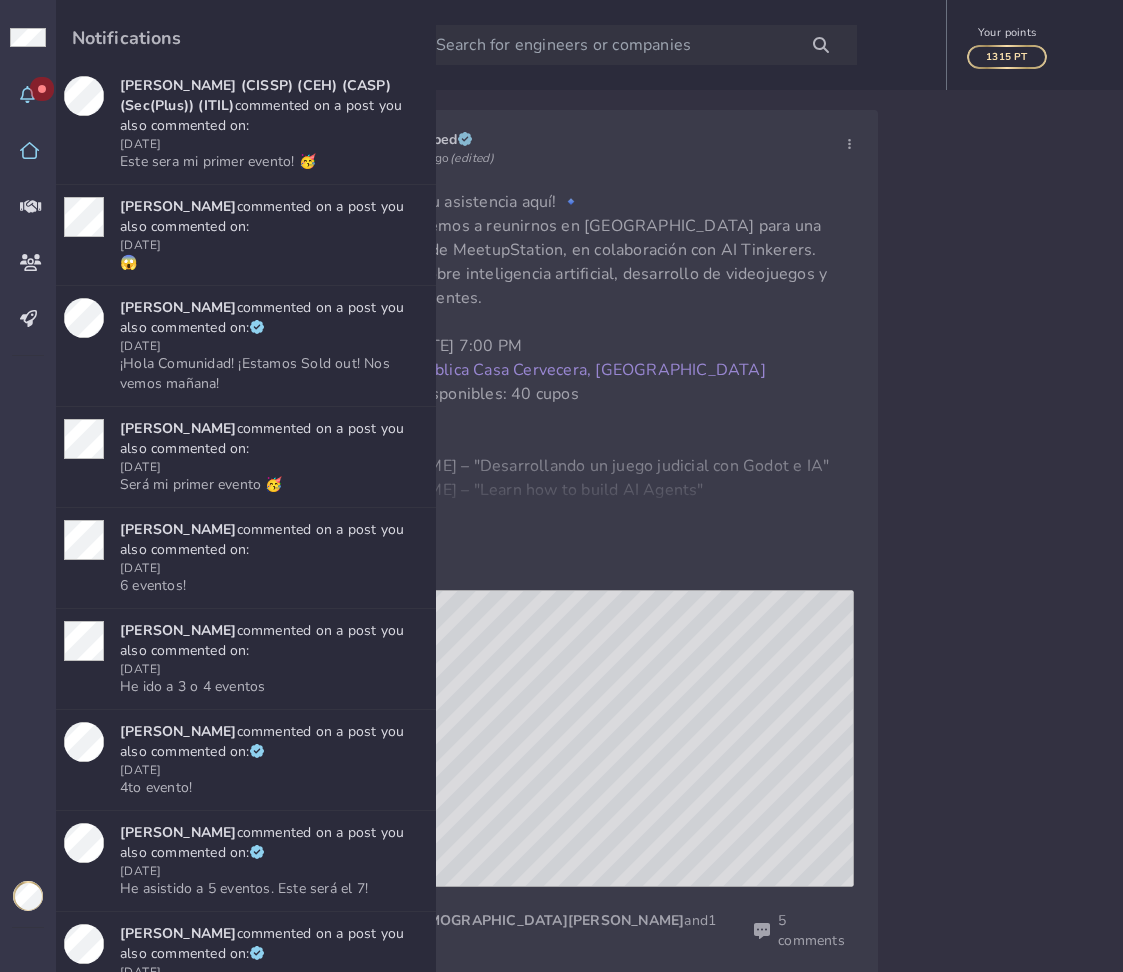 click at bounding box center (561, 486) 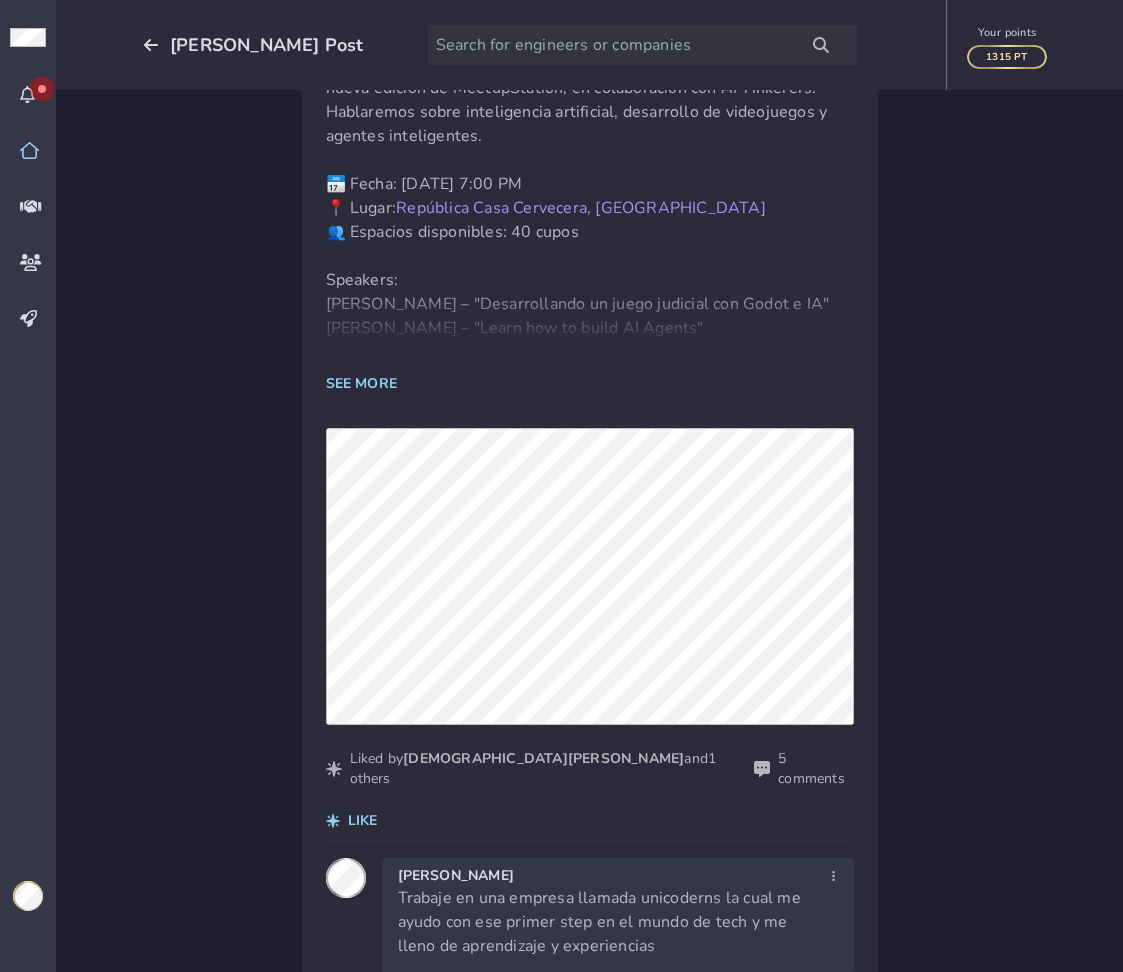 scroll, scrollTop: 222, scrollLeft: 0, axis: vertical 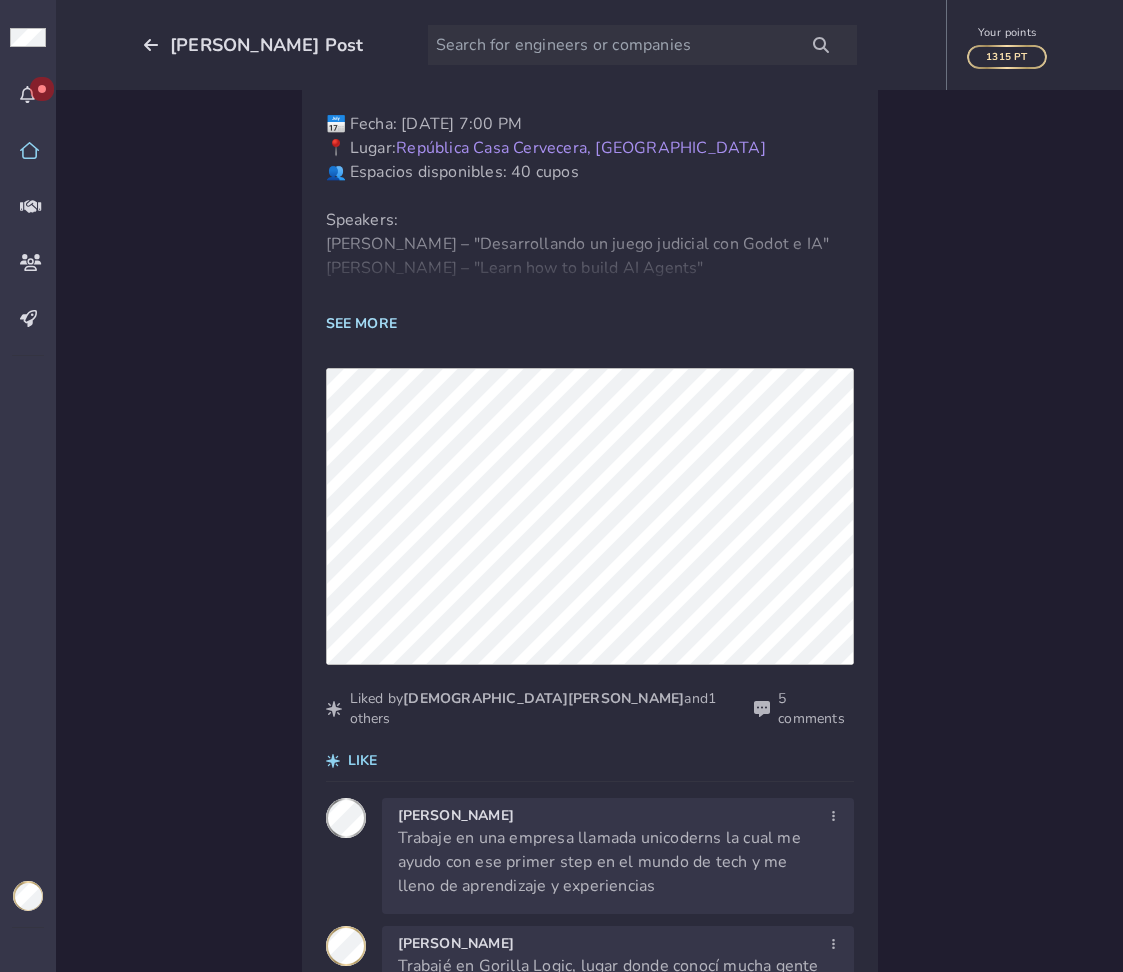 click on "SEE MORE" 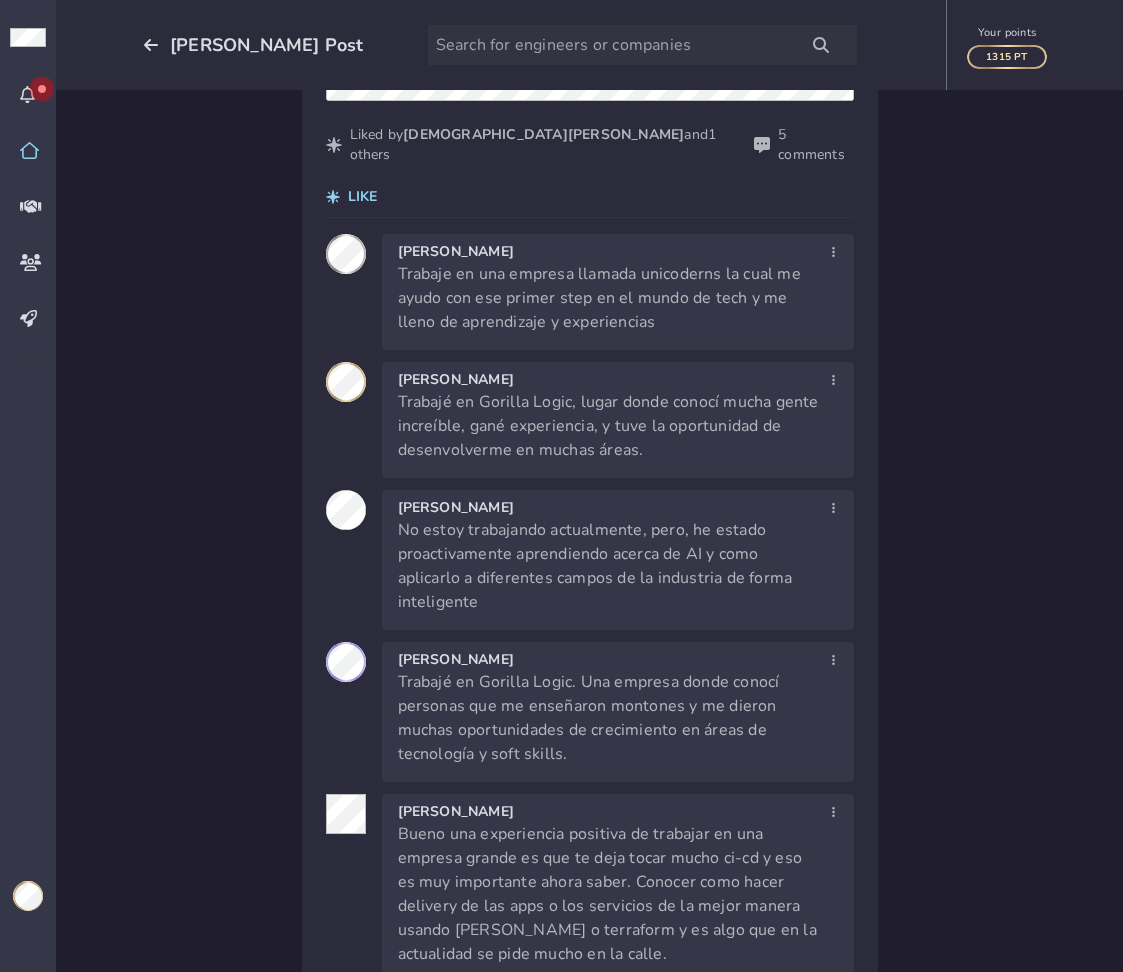 scroll, scrollTop: 888, scrollLeft: 0, axis: vertical 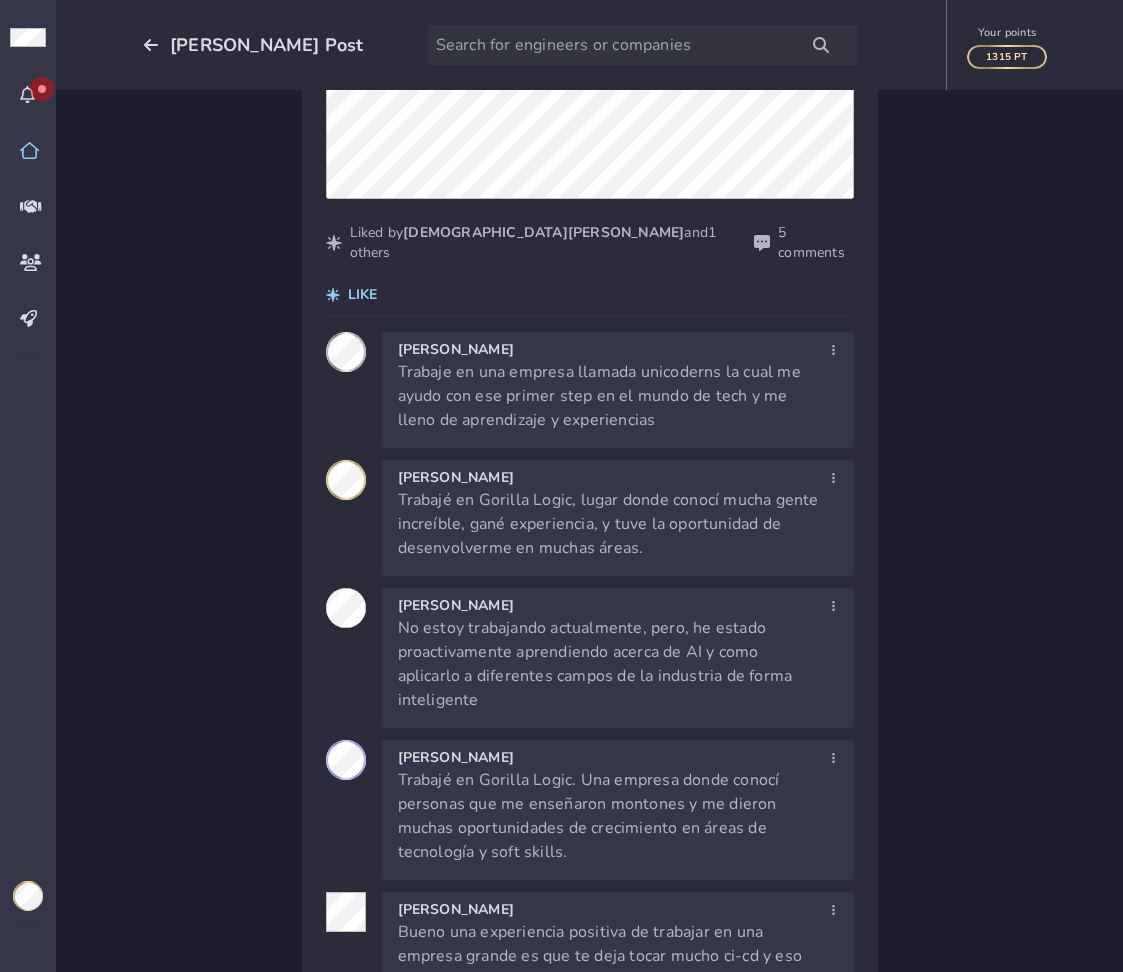 click on "[PERSON_NAME]" at bounding box center (456, 349) 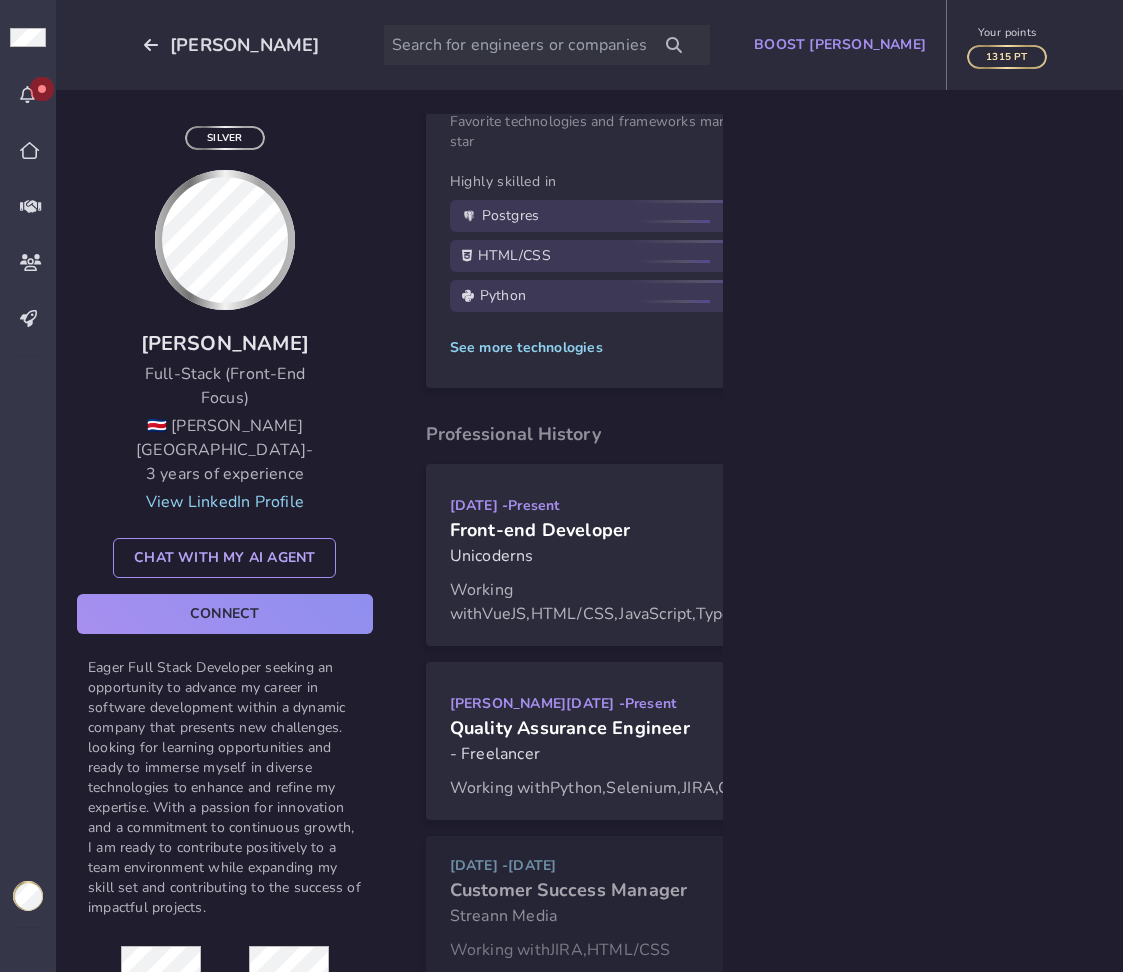 scroll, scrollTop: 146, scrollLeft: 0, axis: vertical 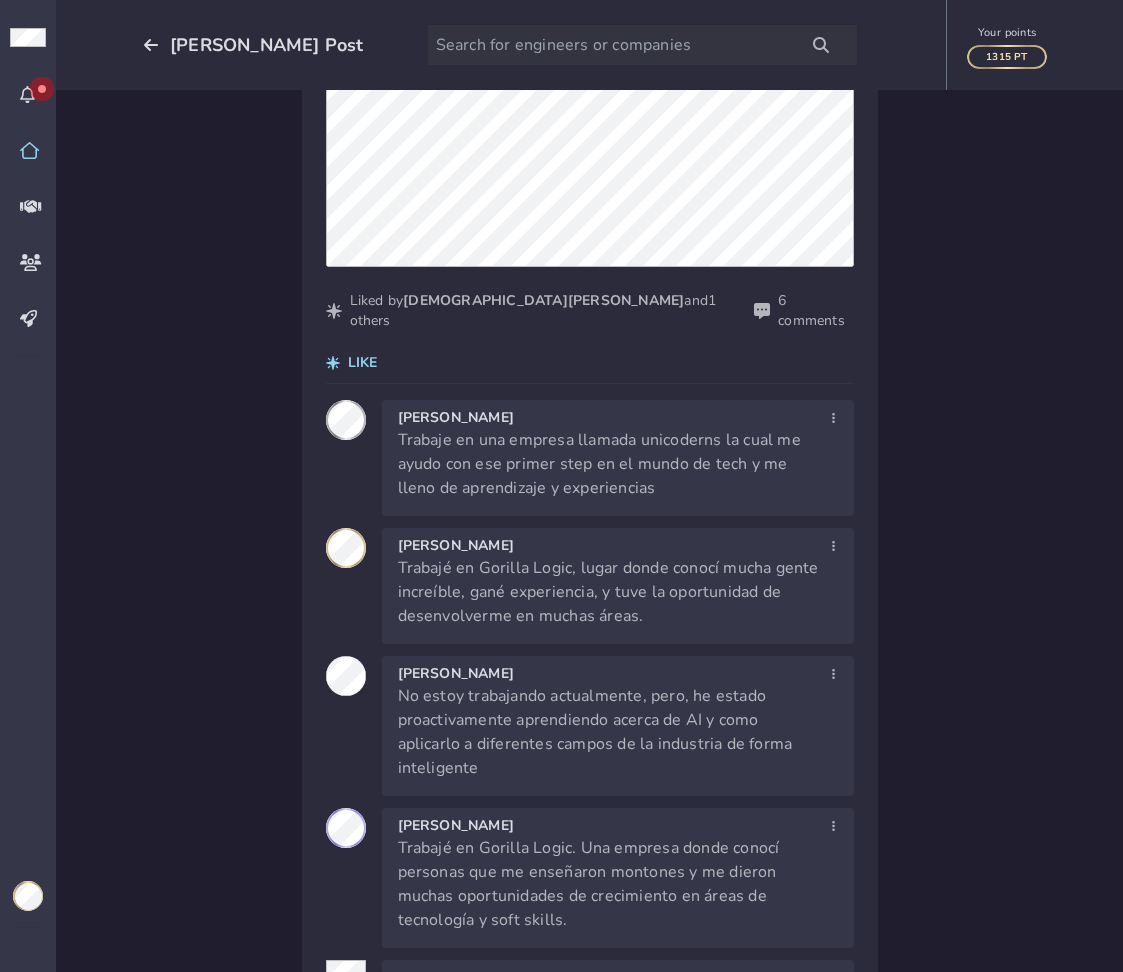 click on "[PERSON_NAME]" at bounding box center [456, 417] 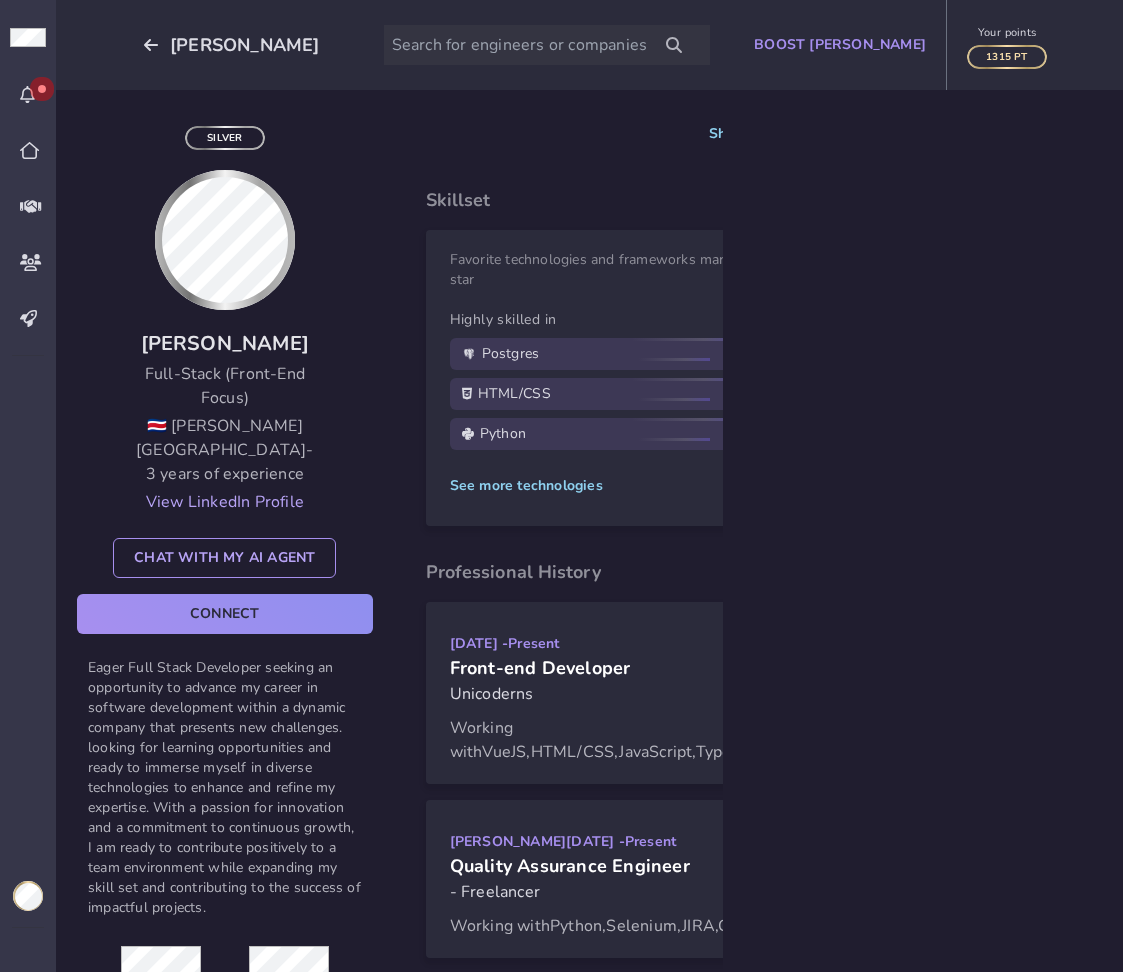 click on "View LinkedIn Profile" at bounding box center [225, 502] 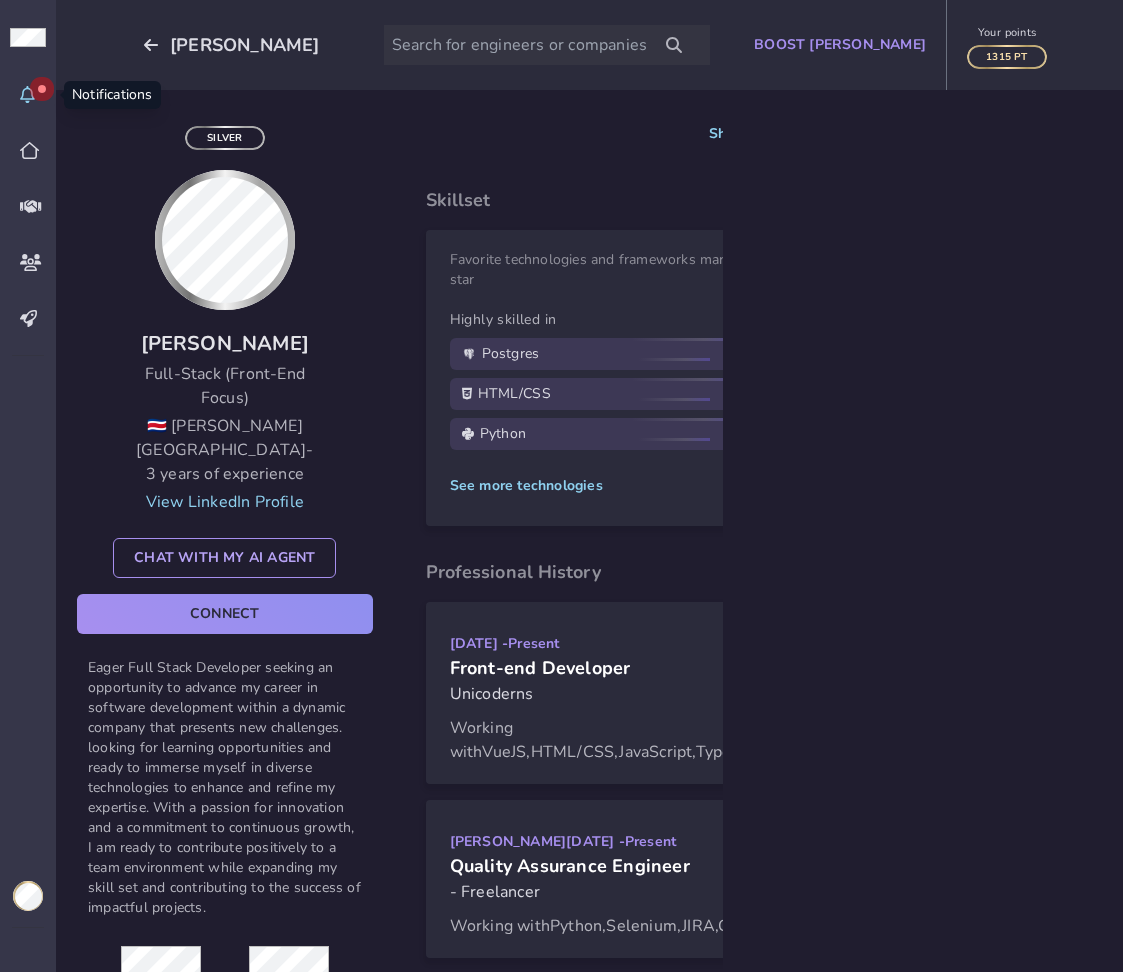 click at bounding box center (28, 95) 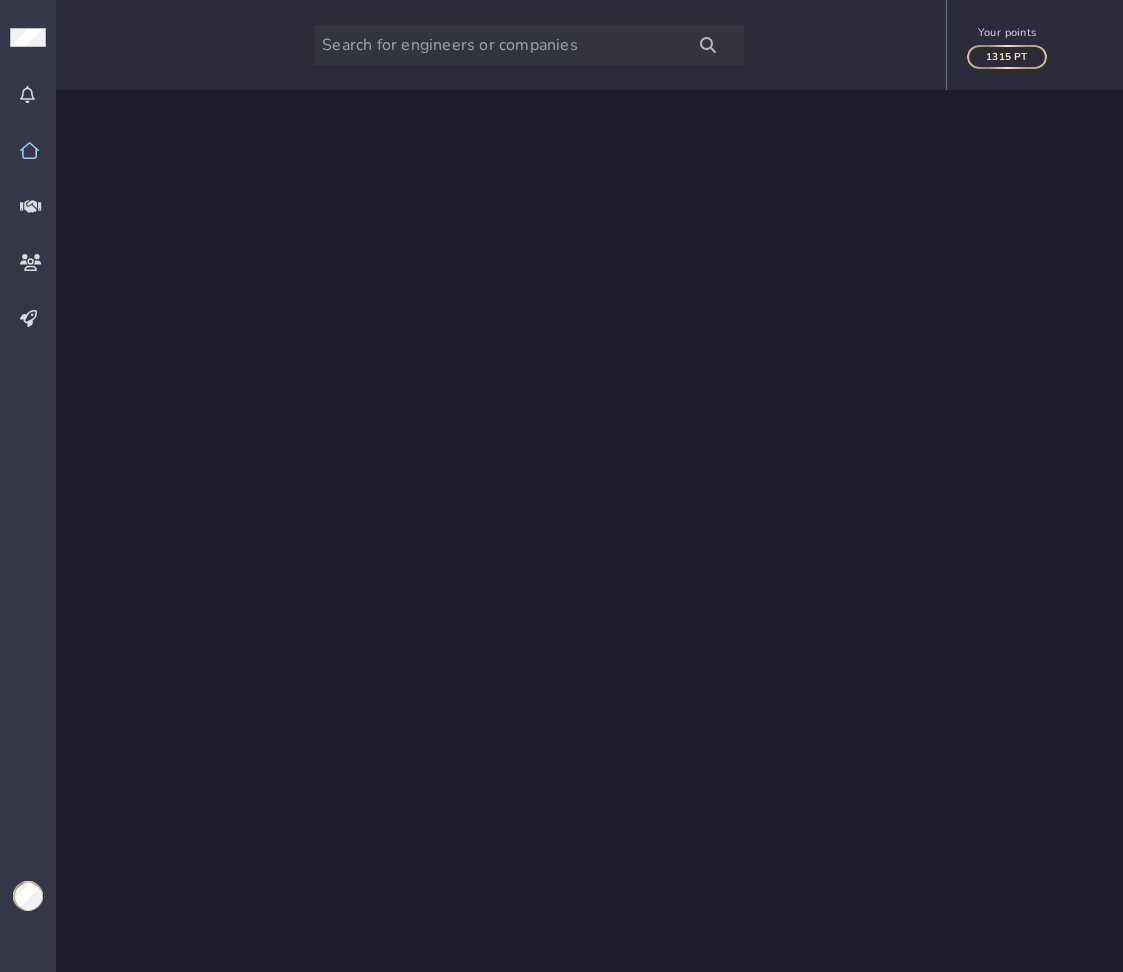scroll, scrollTop: 0, scrollLeft: 0, axis: both 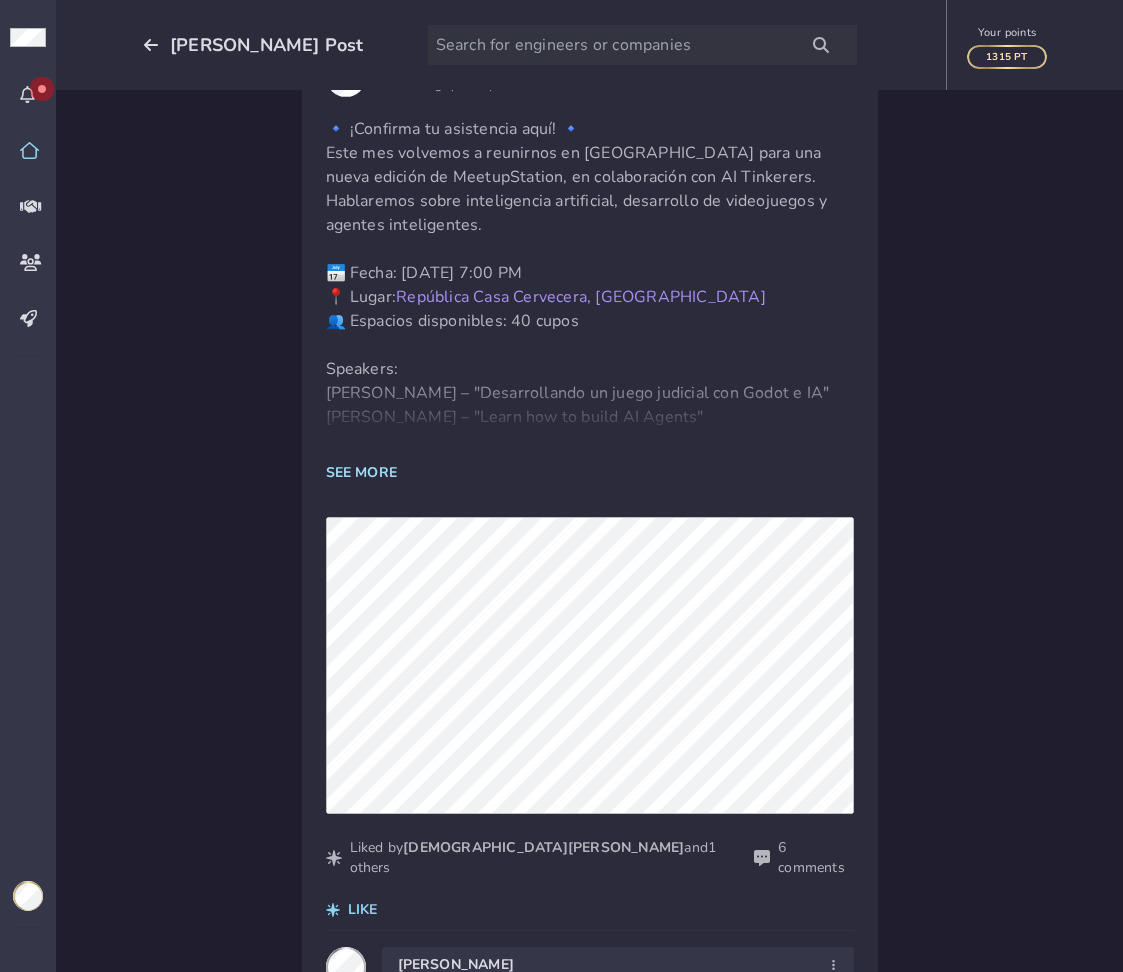 click on "SEE MORE" 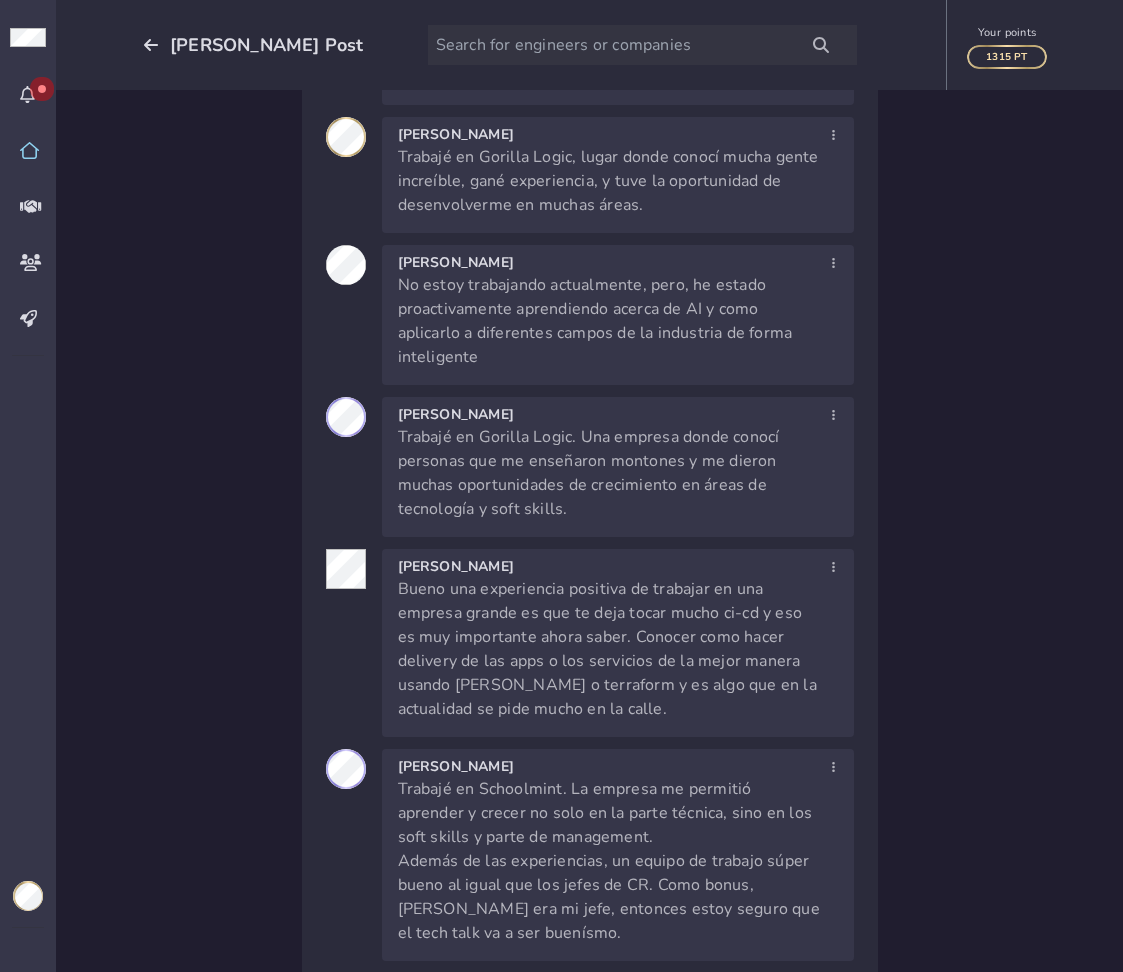 scroll, scrollTop: 1242, scrollLeft: 0, axis: vertical 